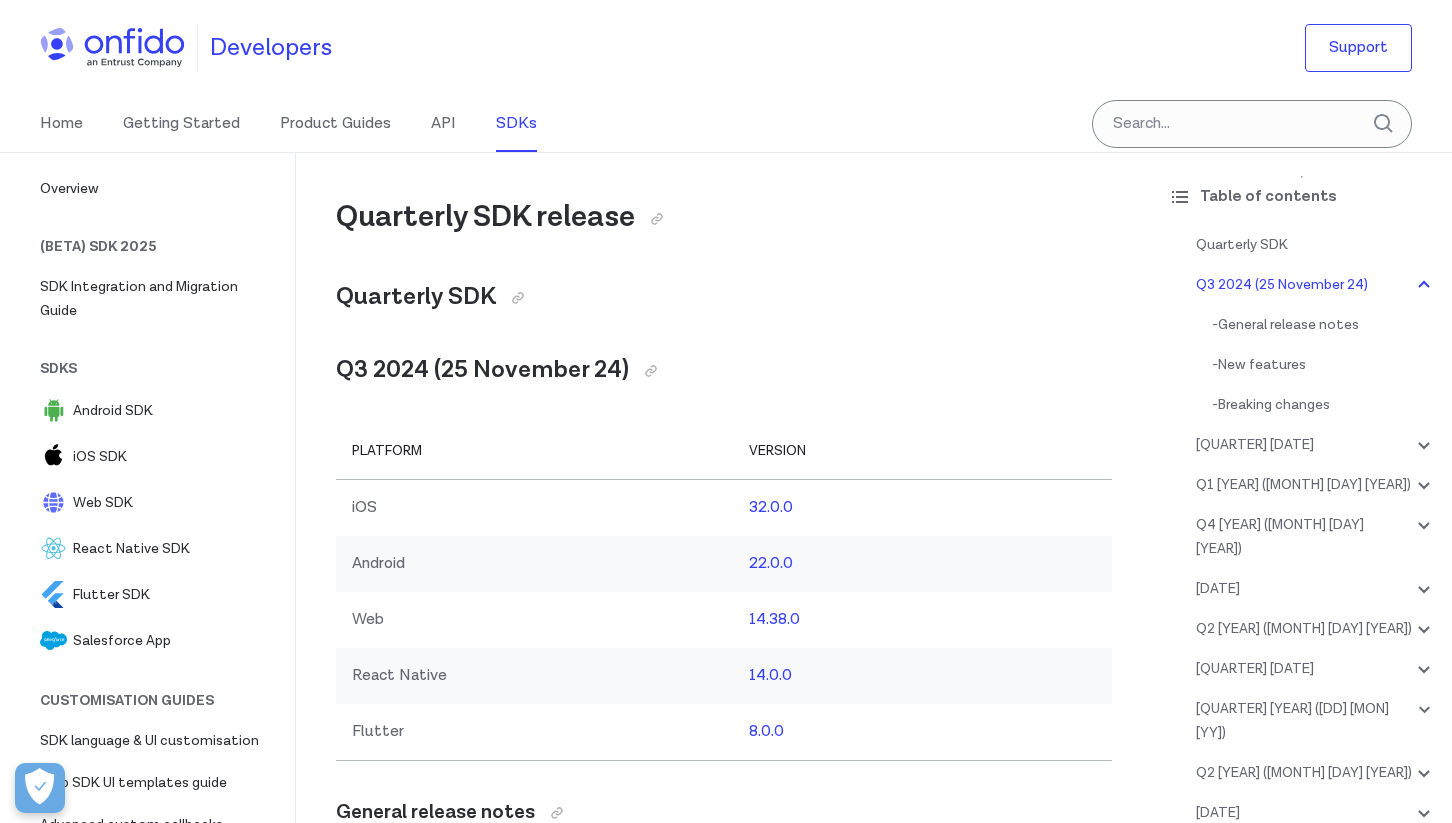scroll, scrollTop: 153, scrollLeft: 0, axis: vertical 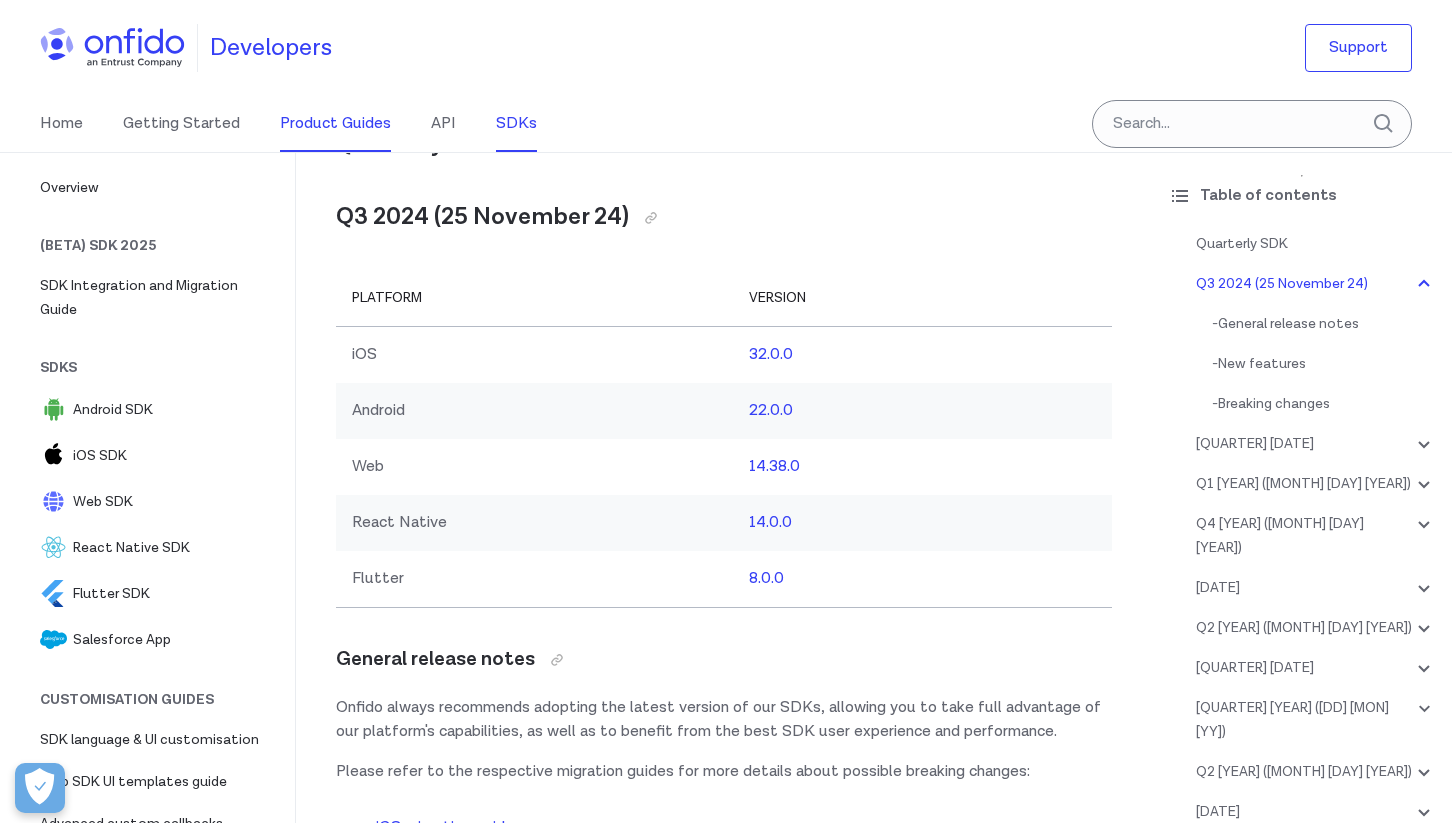 click on "Product Guides" at bounding box center [335, 124] 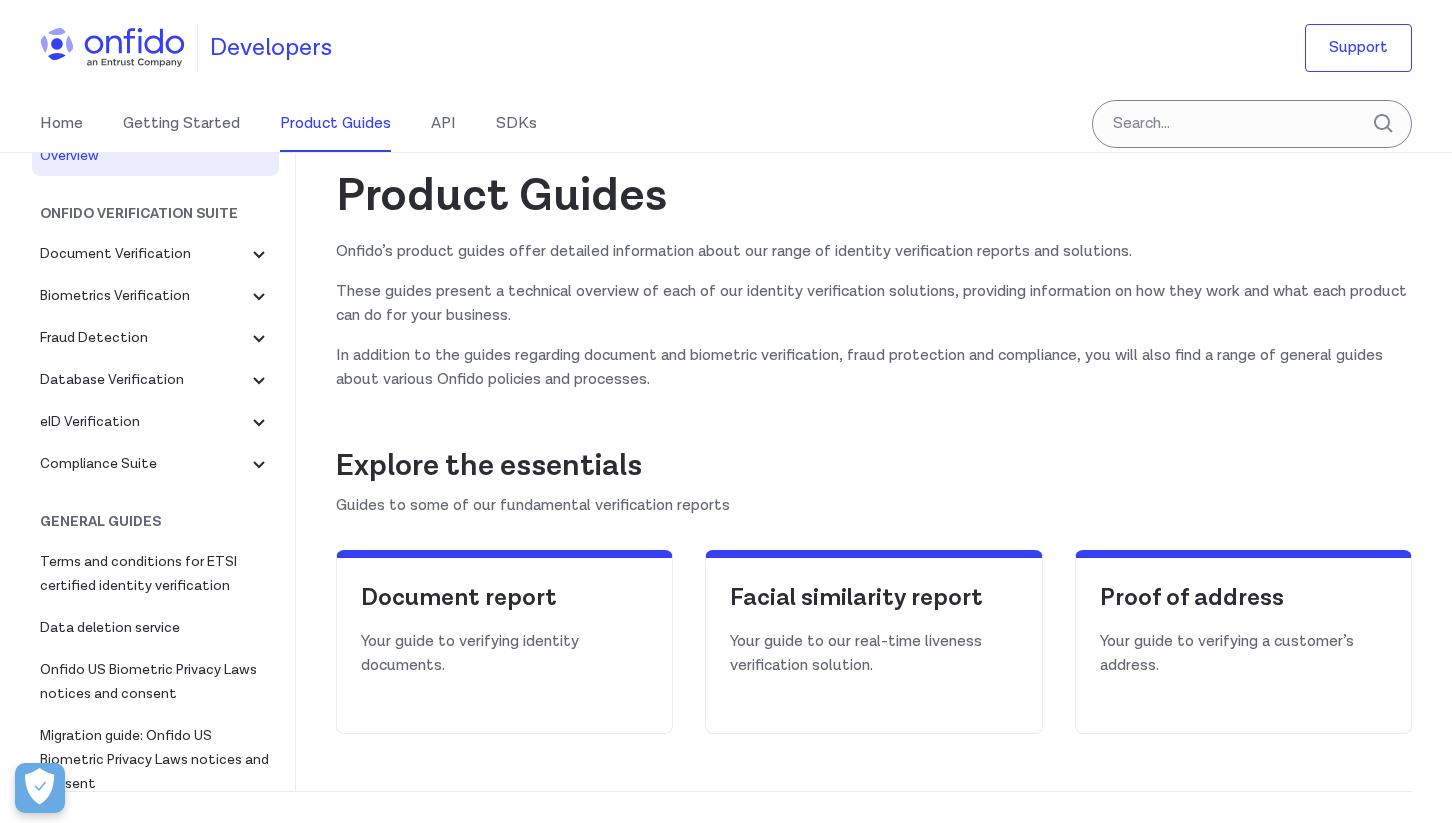 scroll, scrollTop: 0, scrollLeft: 0, axis: both 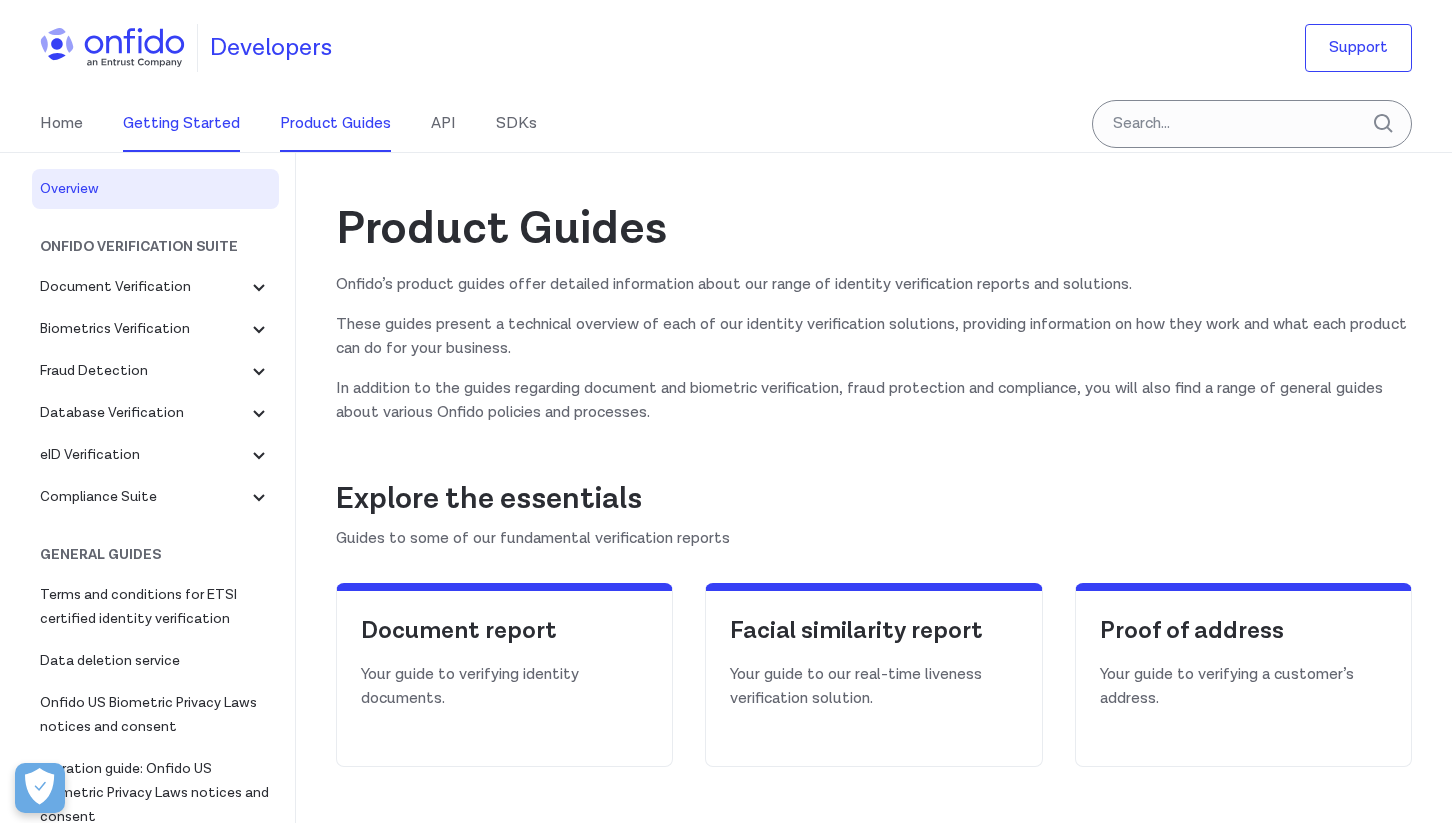 click on "Getting Started" at bounding box center (181, 124) 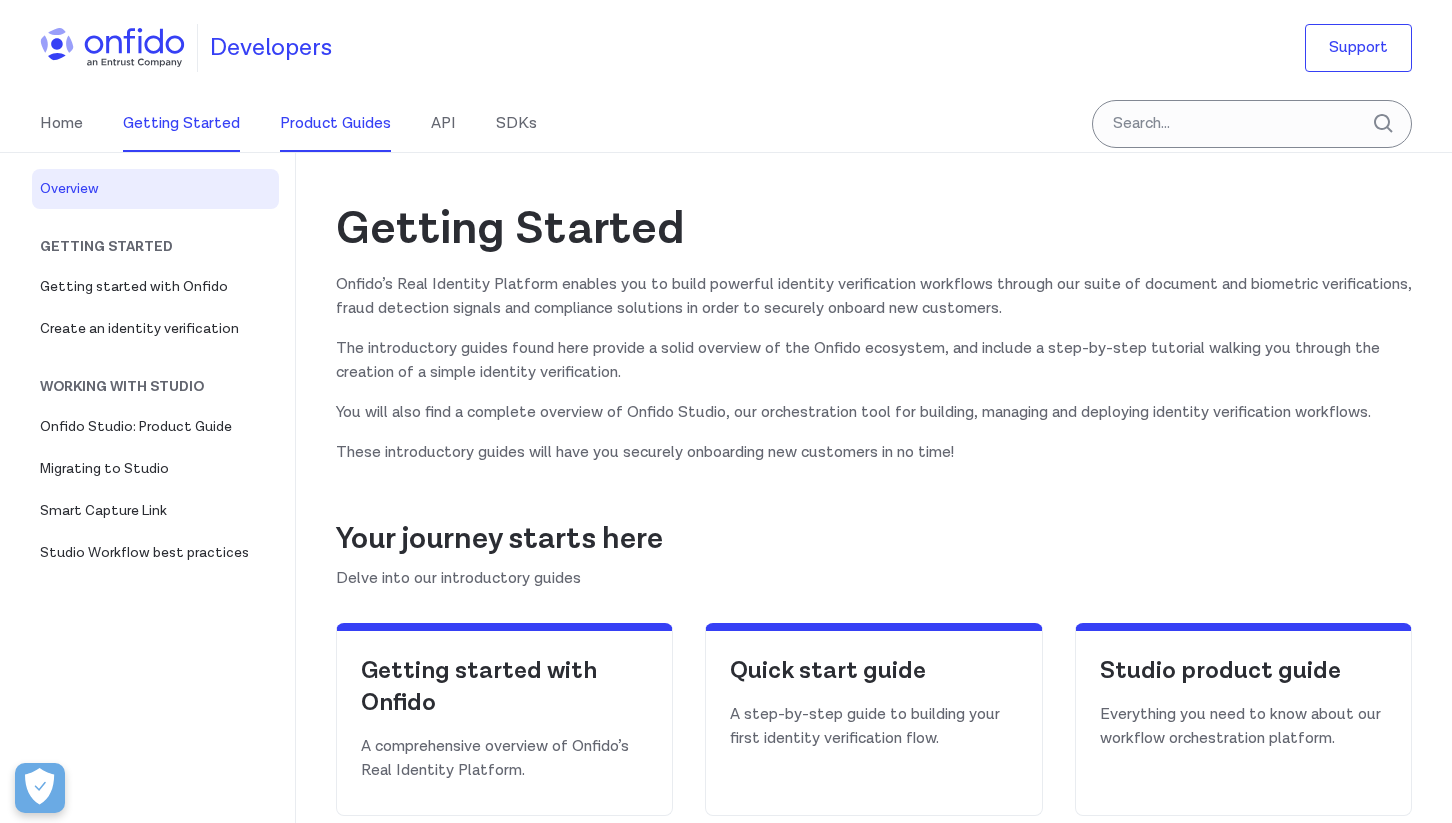 click on "Product Guides" at bounding box center (335, 124) 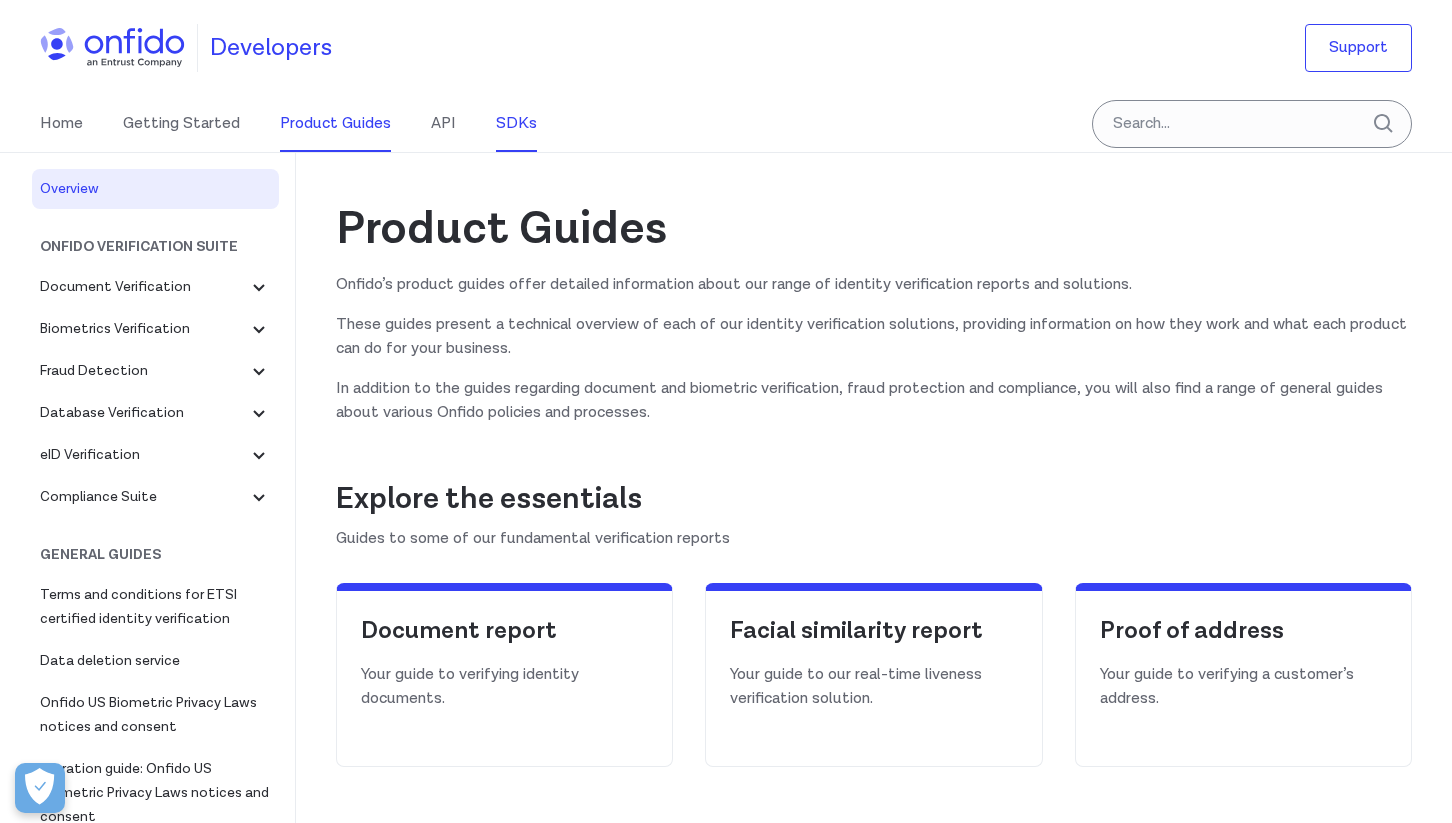 click on "SDKs" at bounding box center (516, 124) 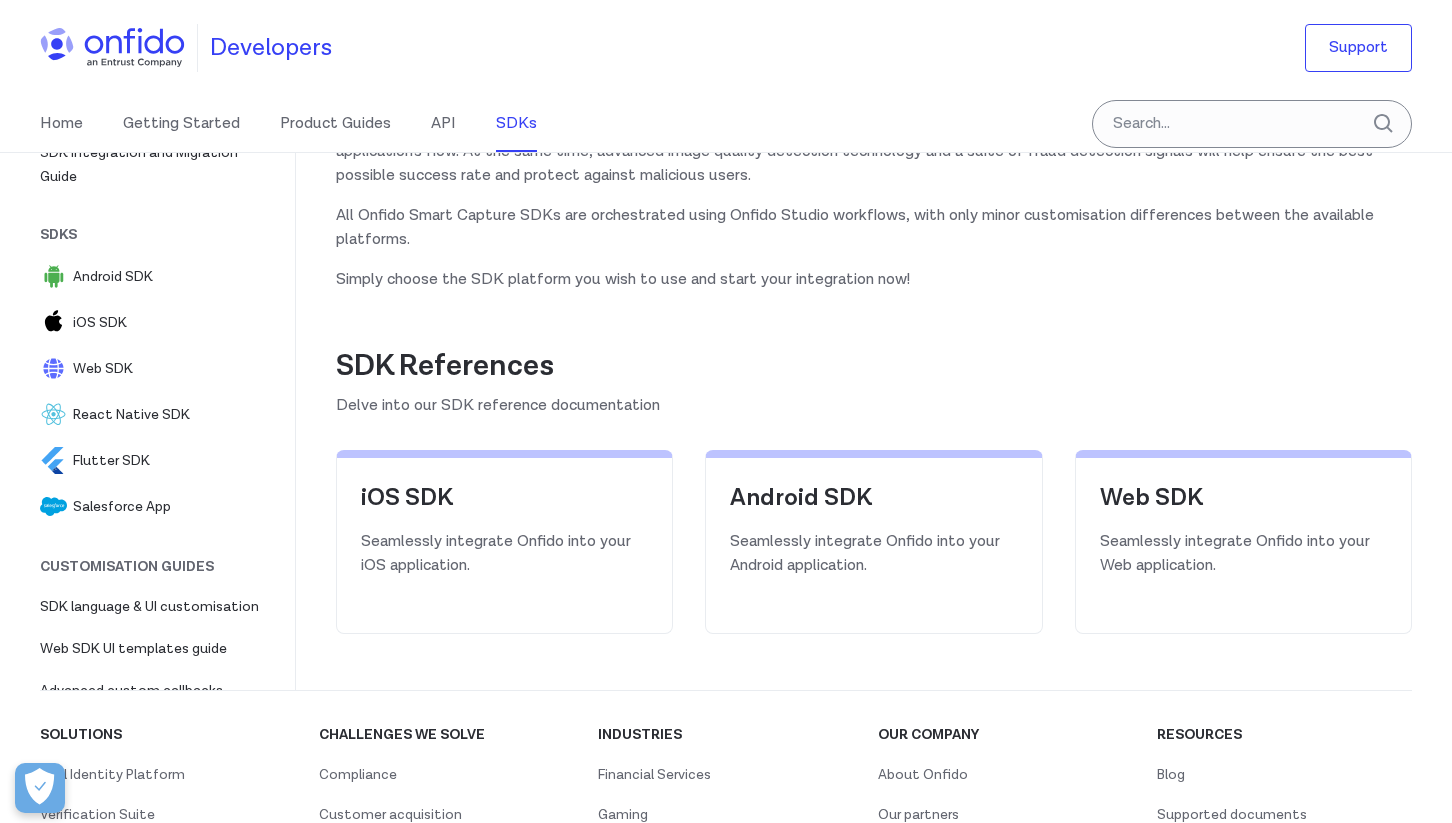 scroll, scrollTop: 450, scrollLeft: 0, axis: vertical 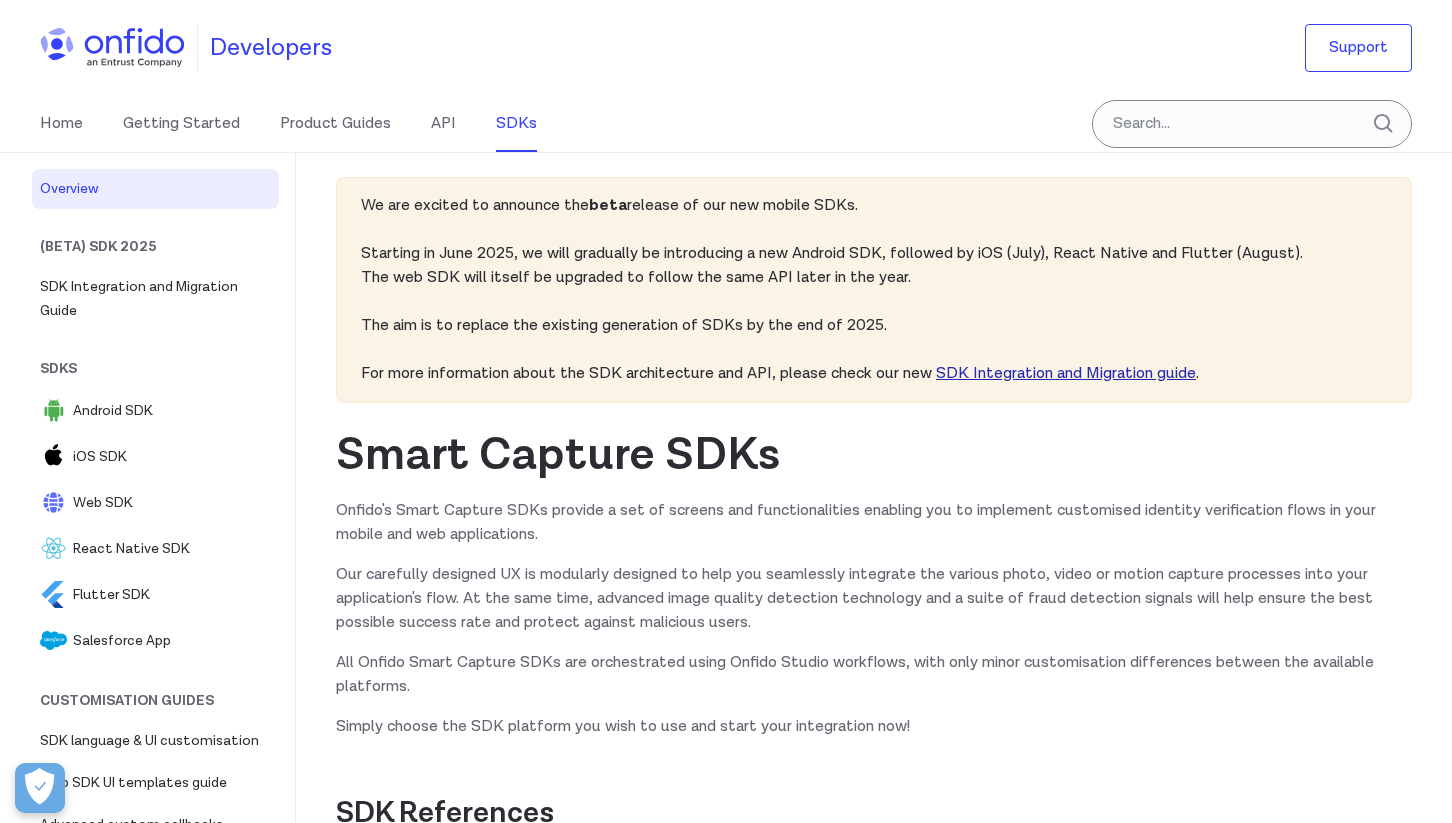 click on "SDK Integration and Migration guide" at bounding box center (1066, 373) 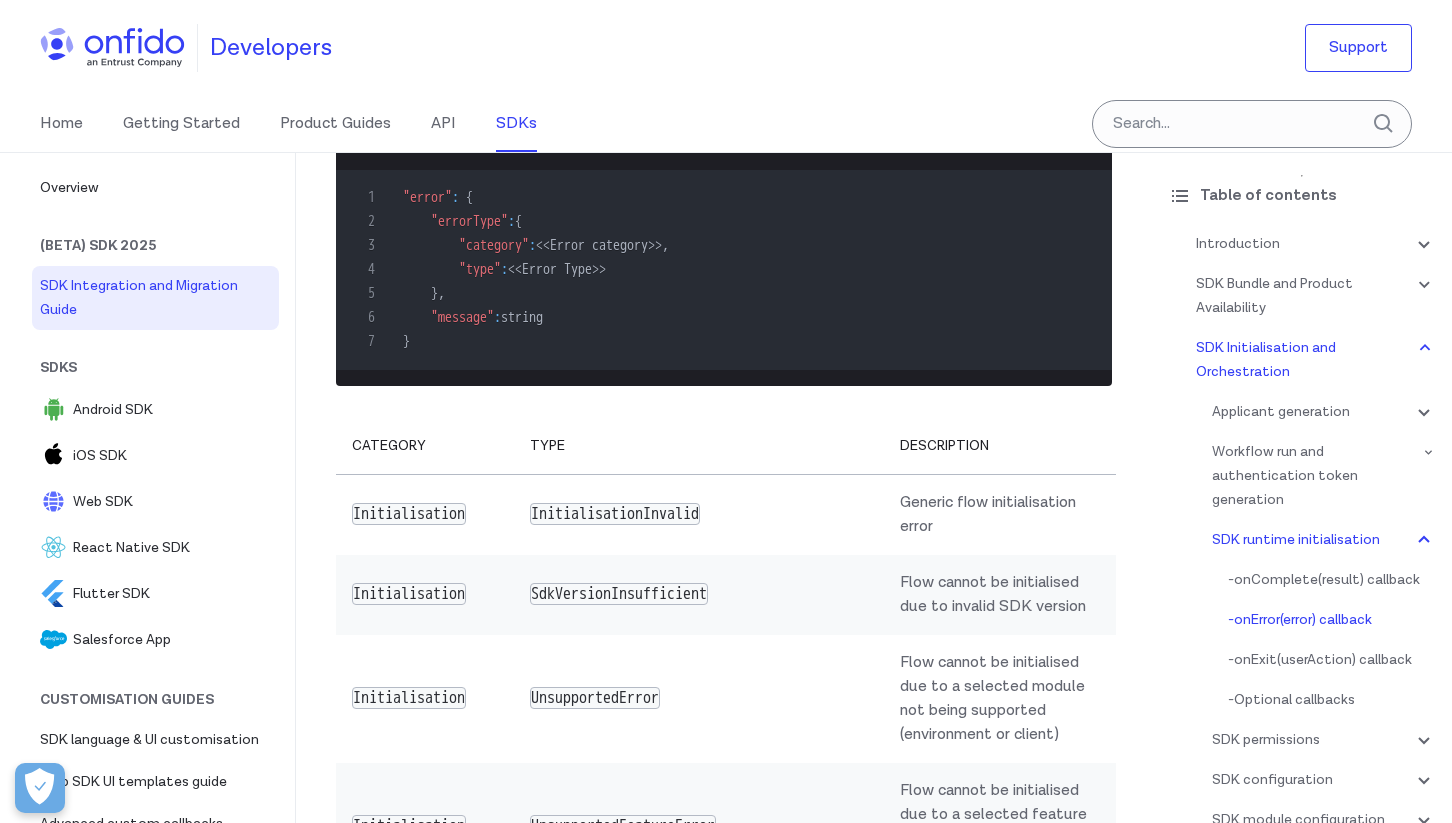 scroll, scrollTop: 12121, scrollLeft: 0, axis: vertical 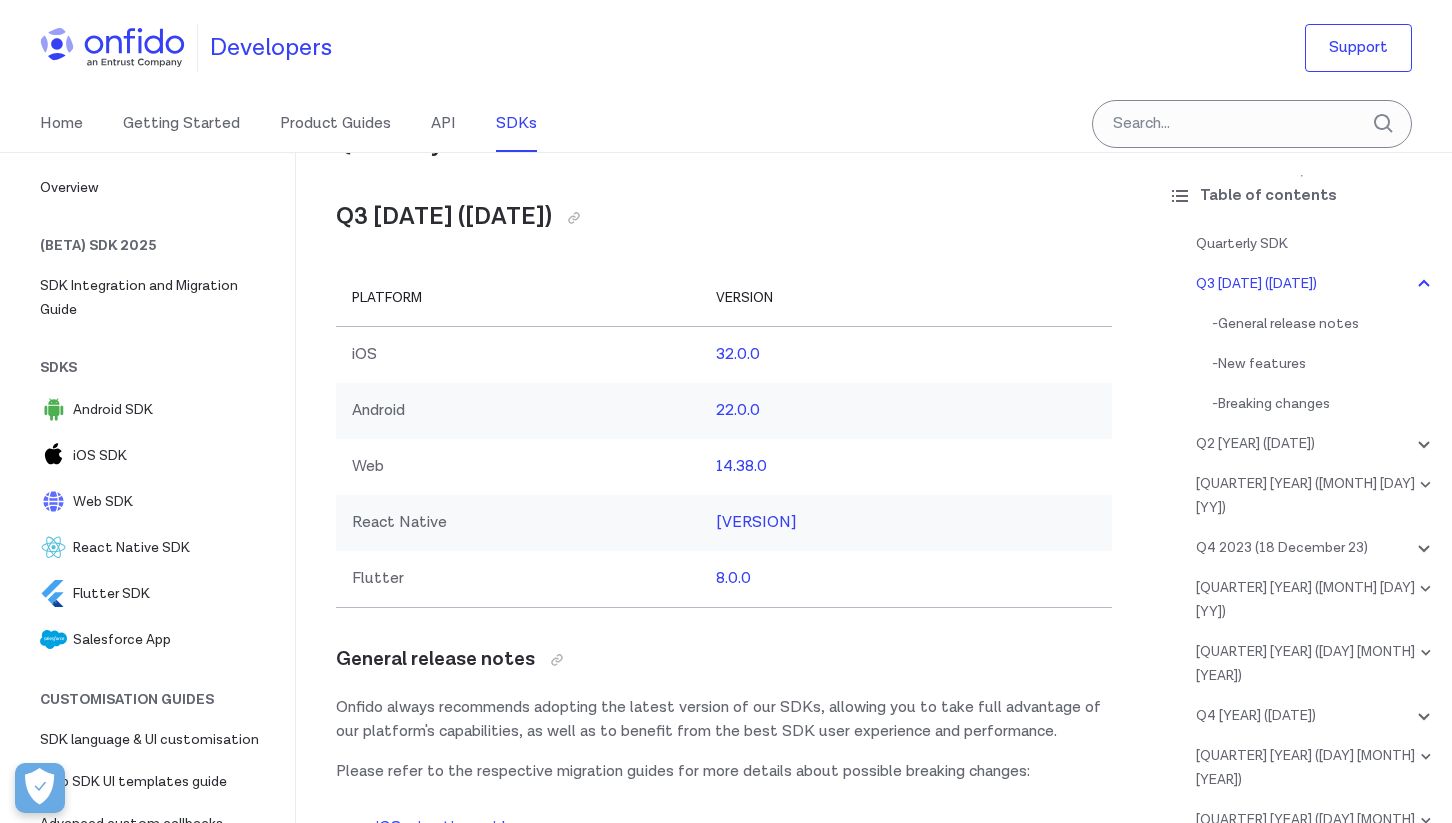 click on "Home Getting Started Product Guides API SDKs" at bounding box center [308, 124] 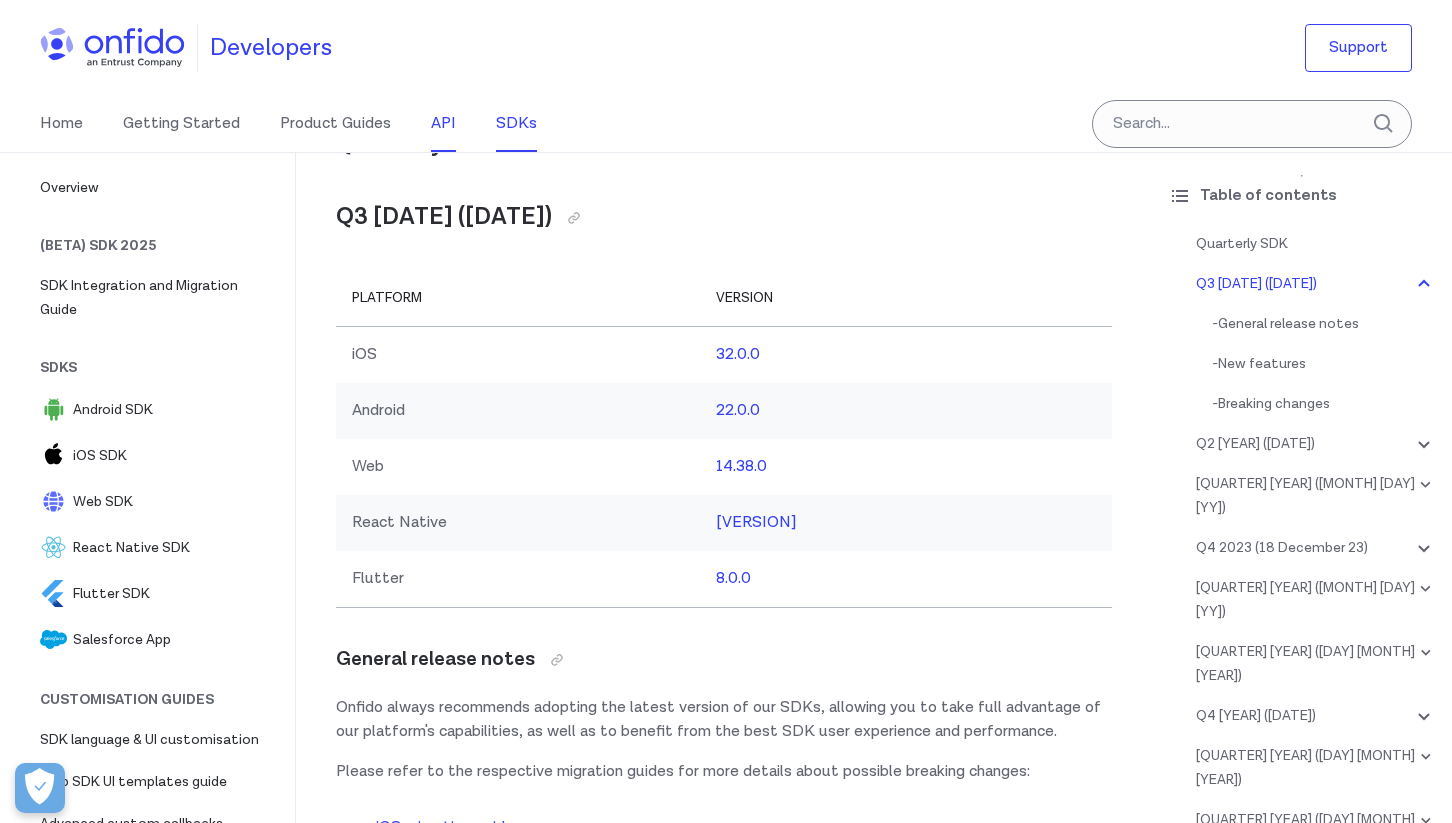 click on "API" at bounding box center [443, 124] 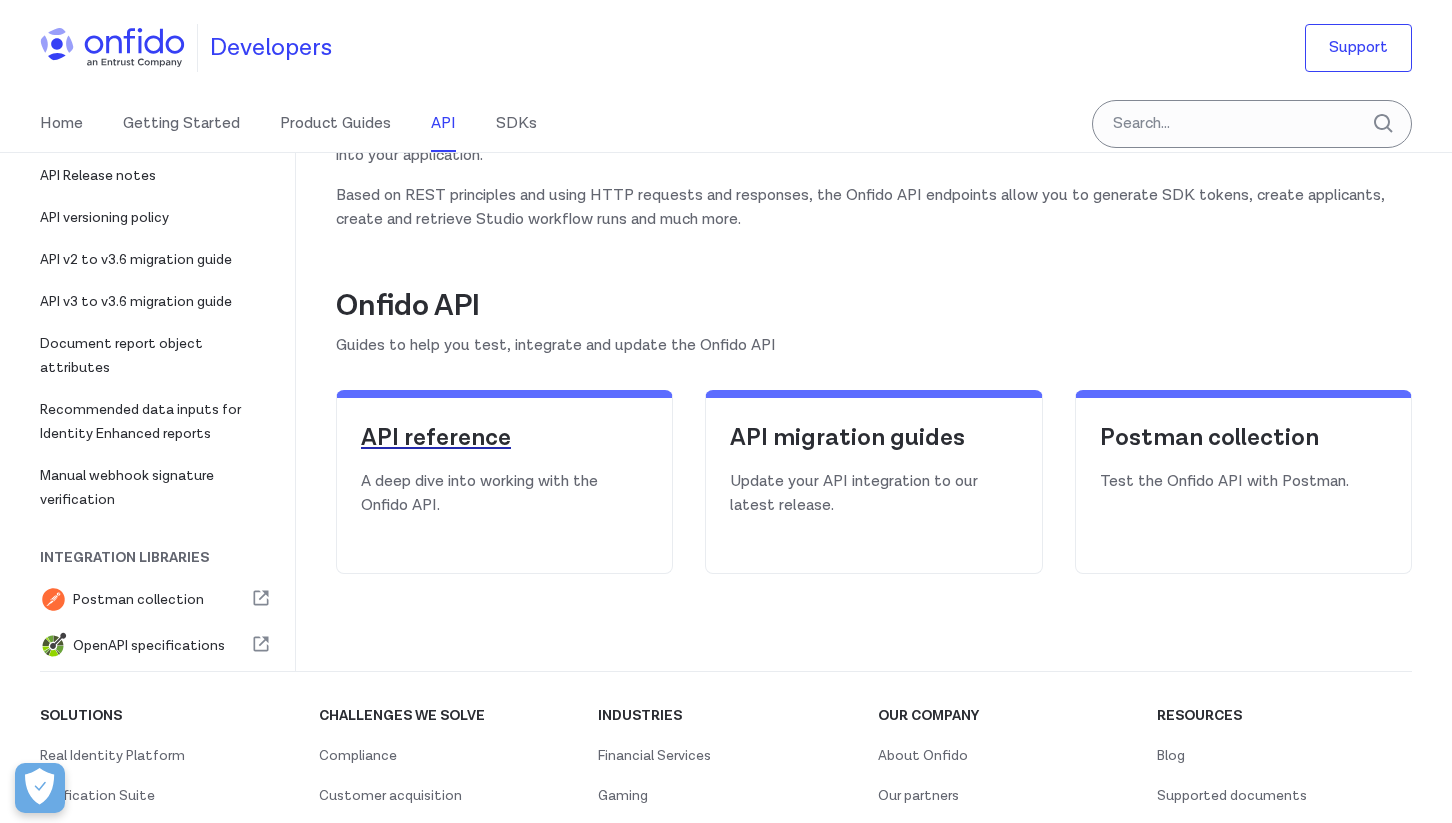 click on "API reference" at bounding box center [504, 446] 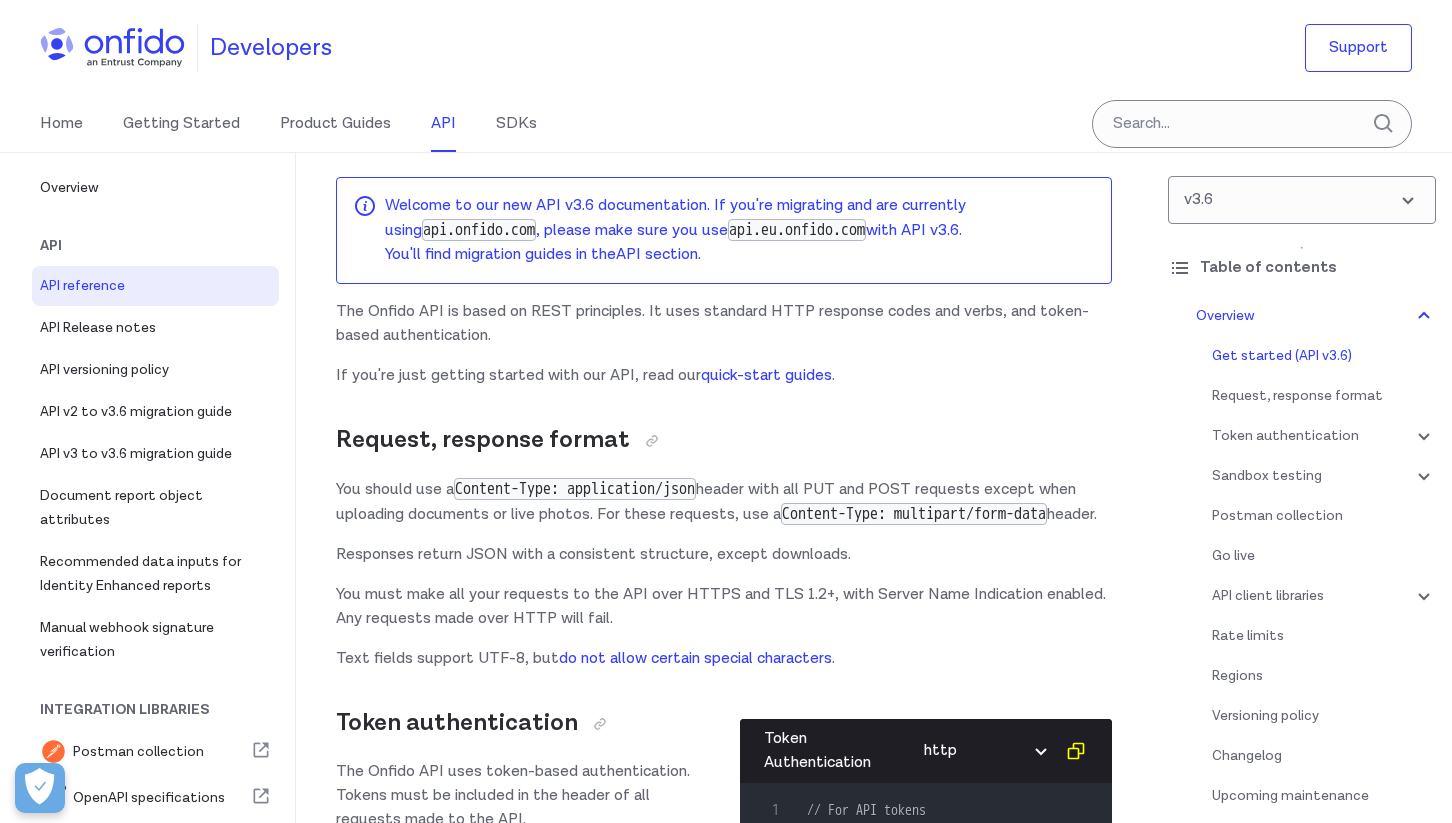 scroll, scrollTop: 159, scrollLeft: 0, axis: vertical 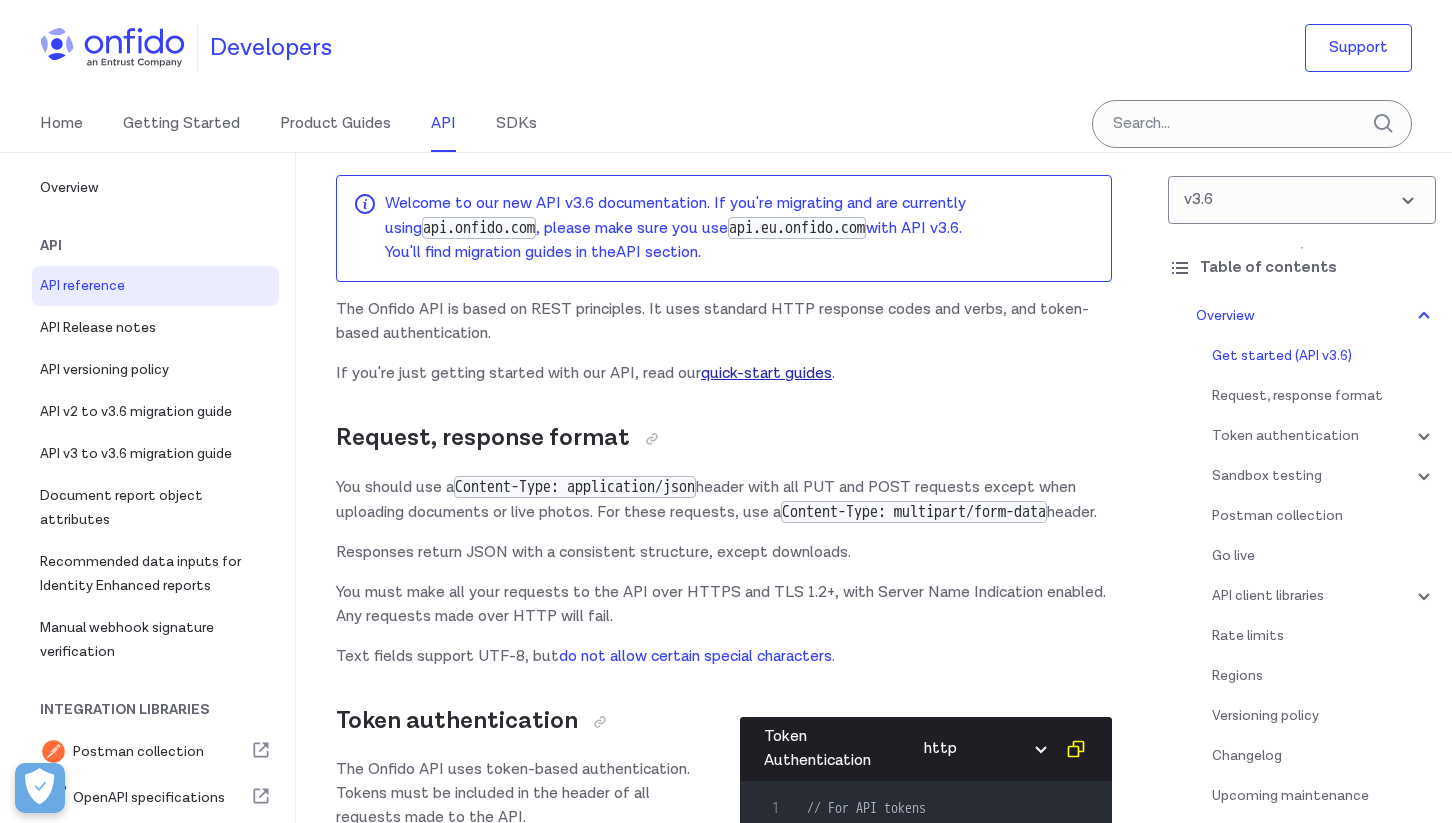 click on "quick-start
guides" at bounding box center (766, 373) 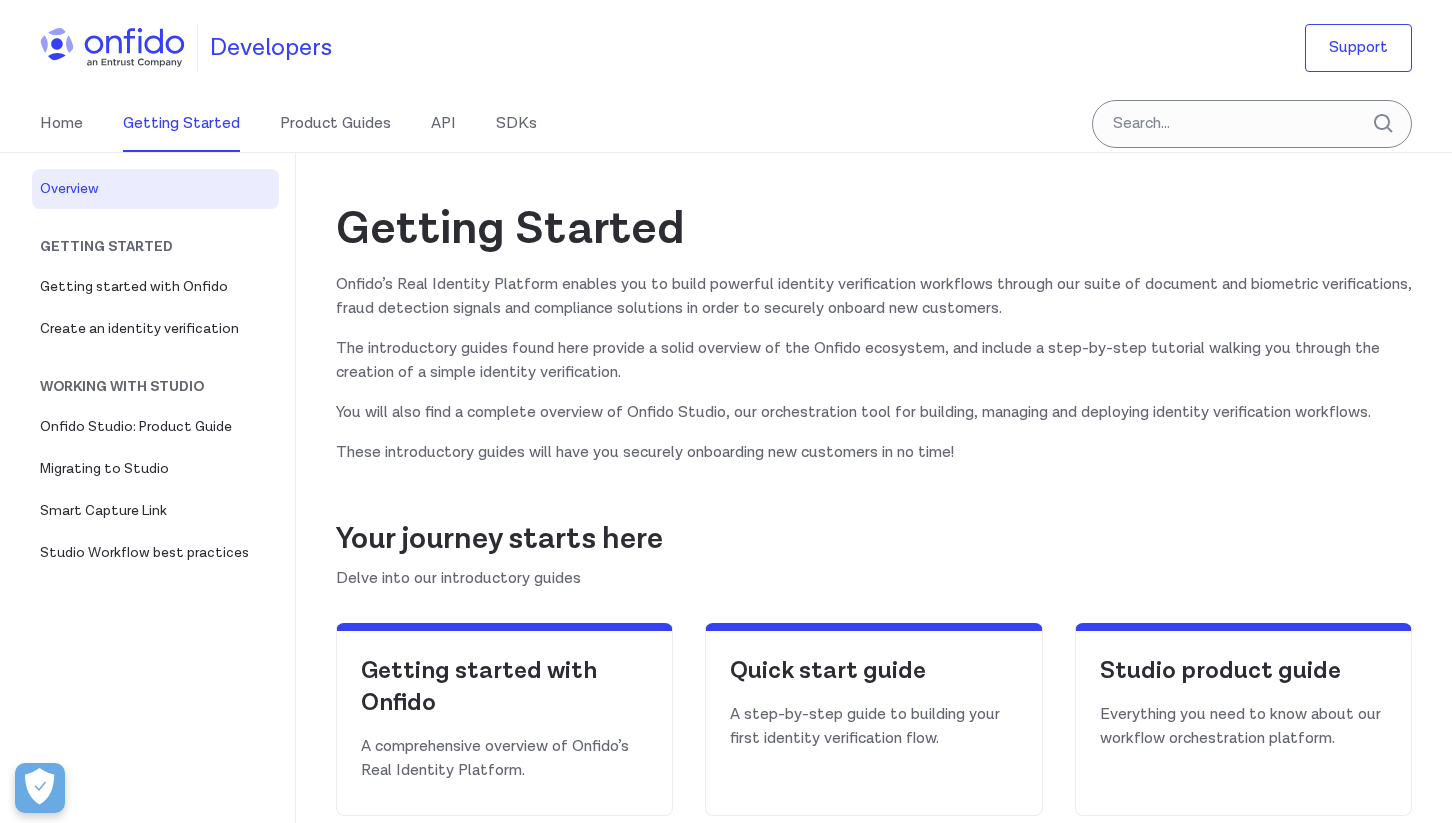 scroll, scrollTop: 0, scrollLeft: 0, axis: both 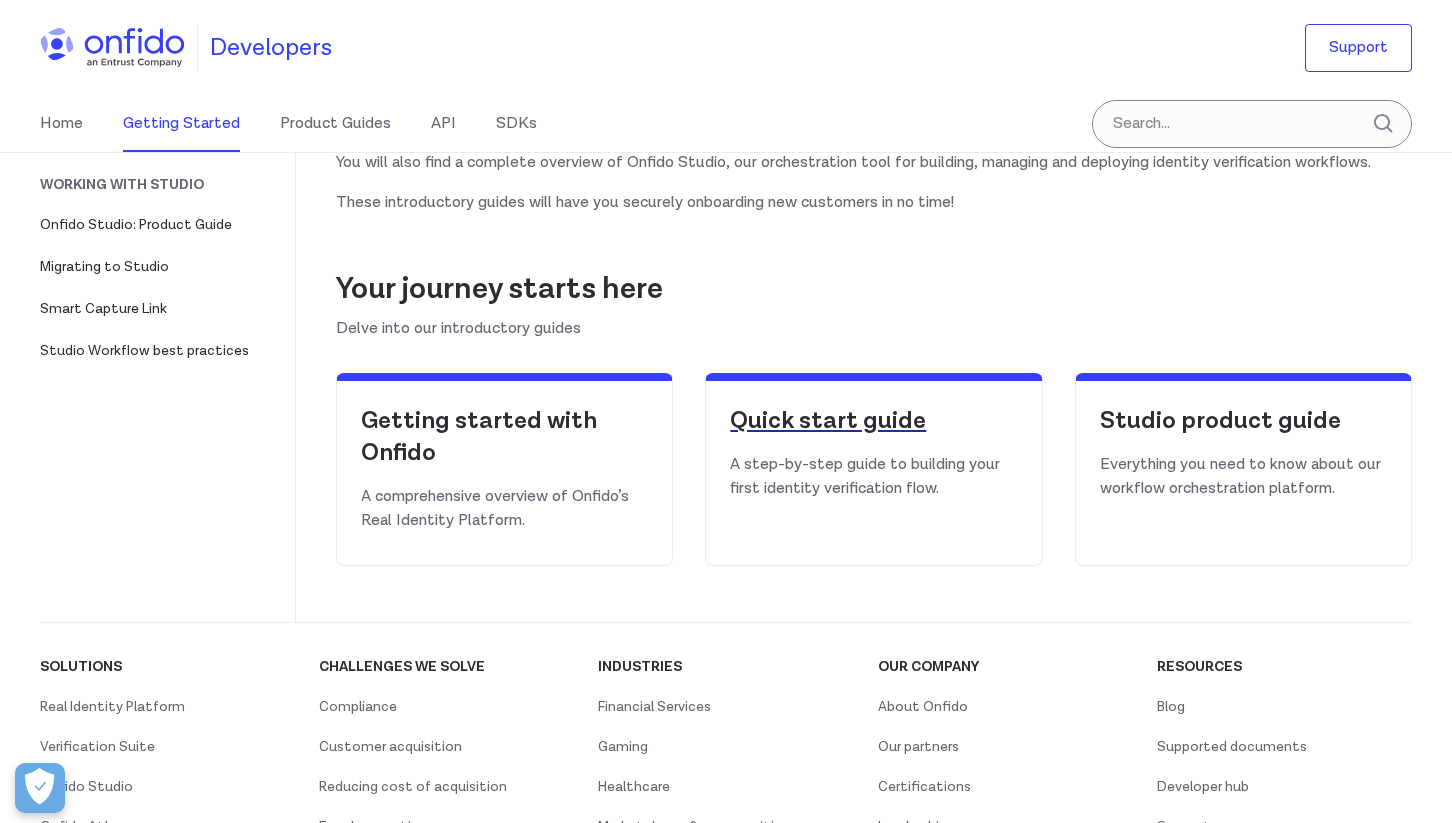 click on "Quick start guide" at bounding box center (873, 421) 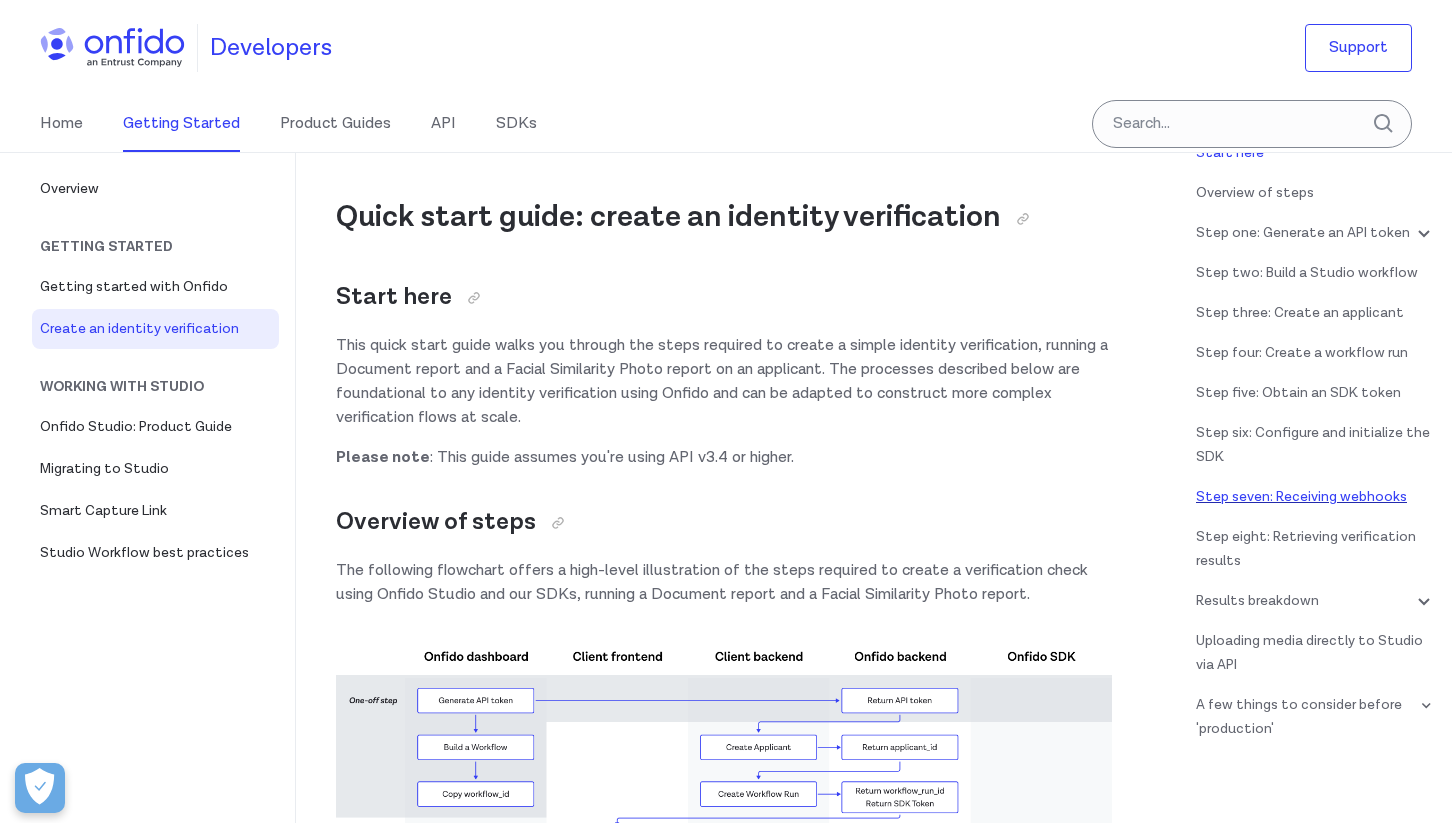 scroll, scrollTop: 105, scrollLeft: 0, axis: vertical 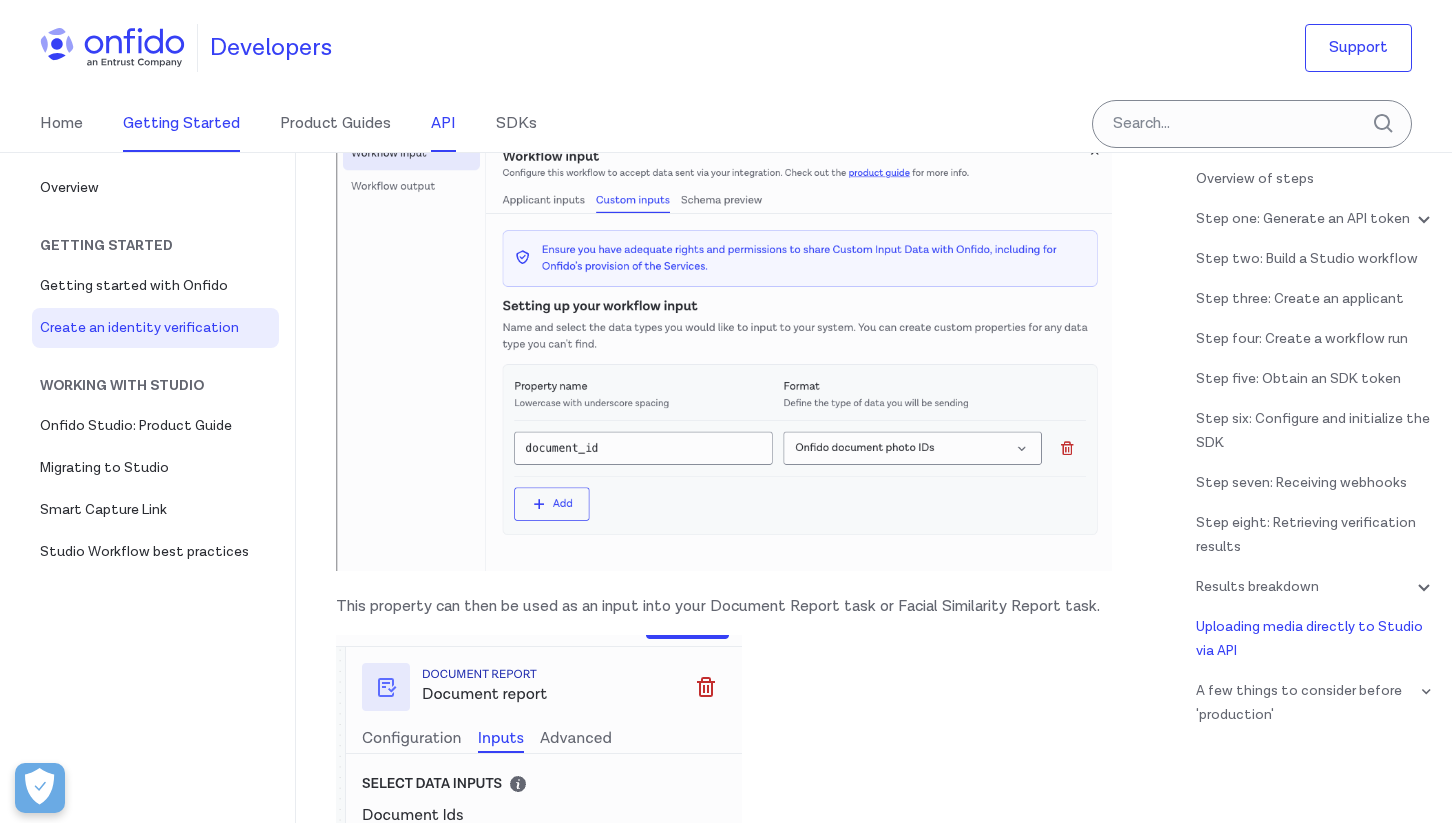 click on "API" at bounding box center [443, 124] 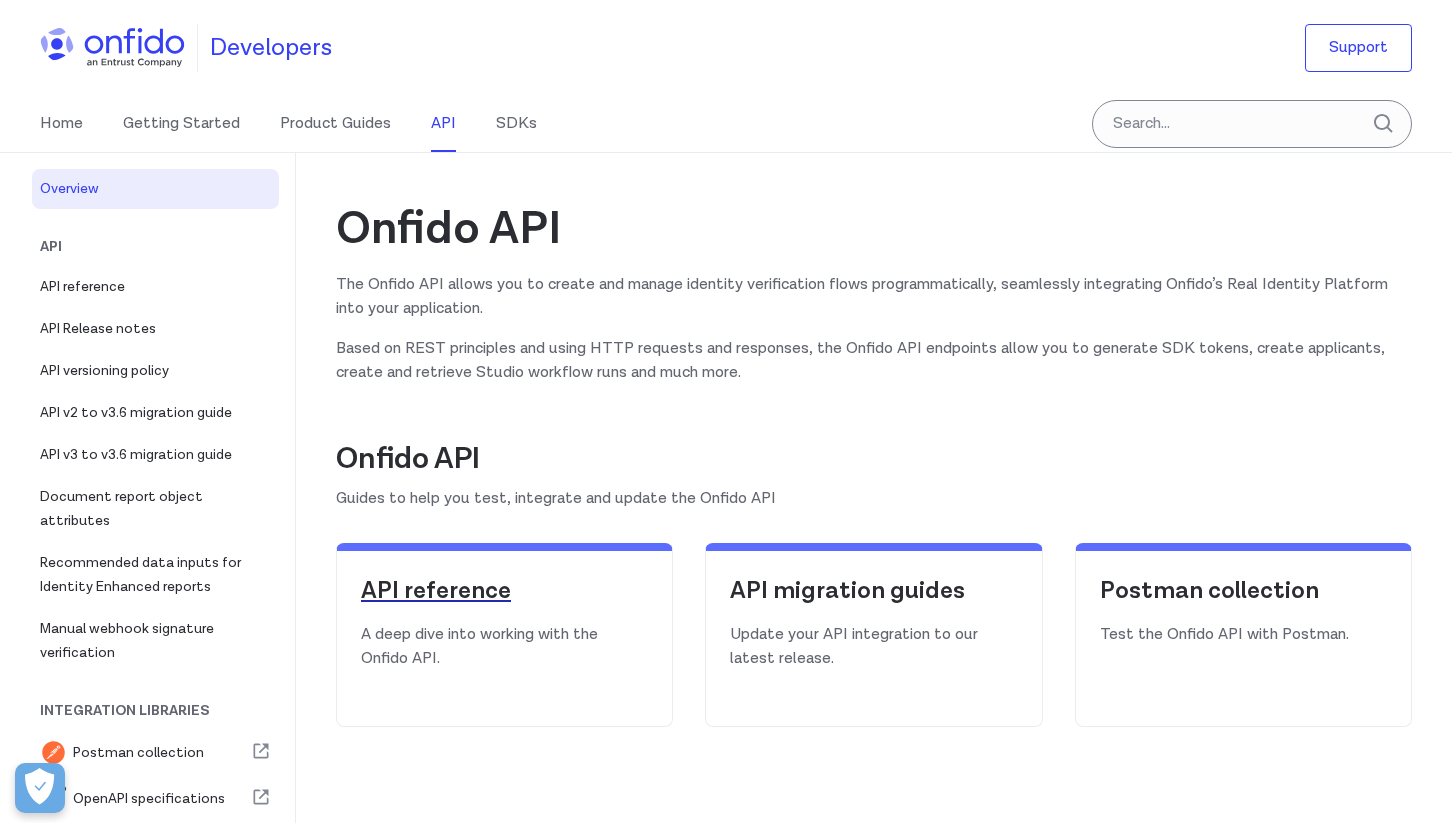 click on "API reference" at bounding box center (504, 591) 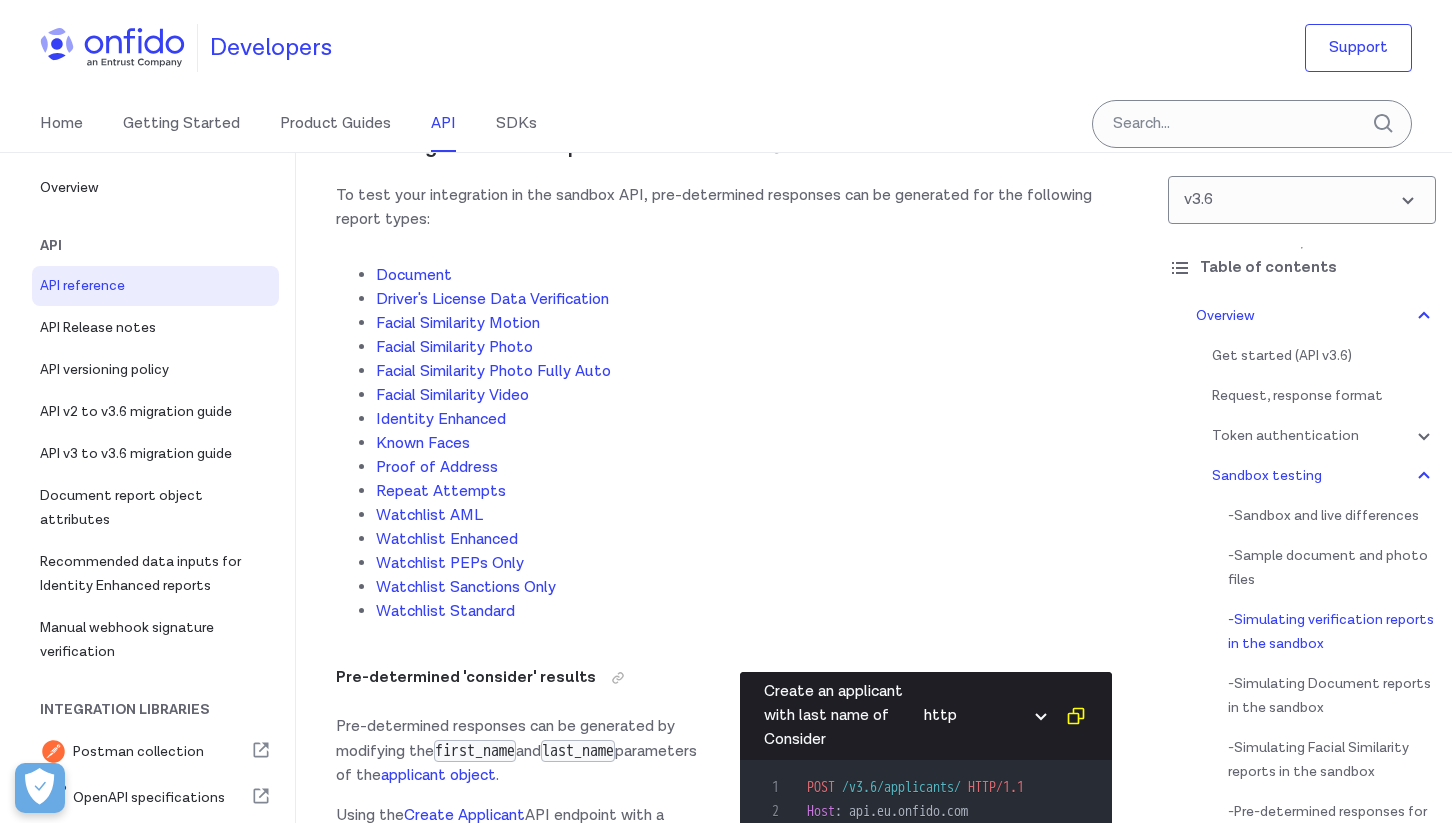 scroll, scrollTop: 4405, scrollLeft: 0, axis: vertical 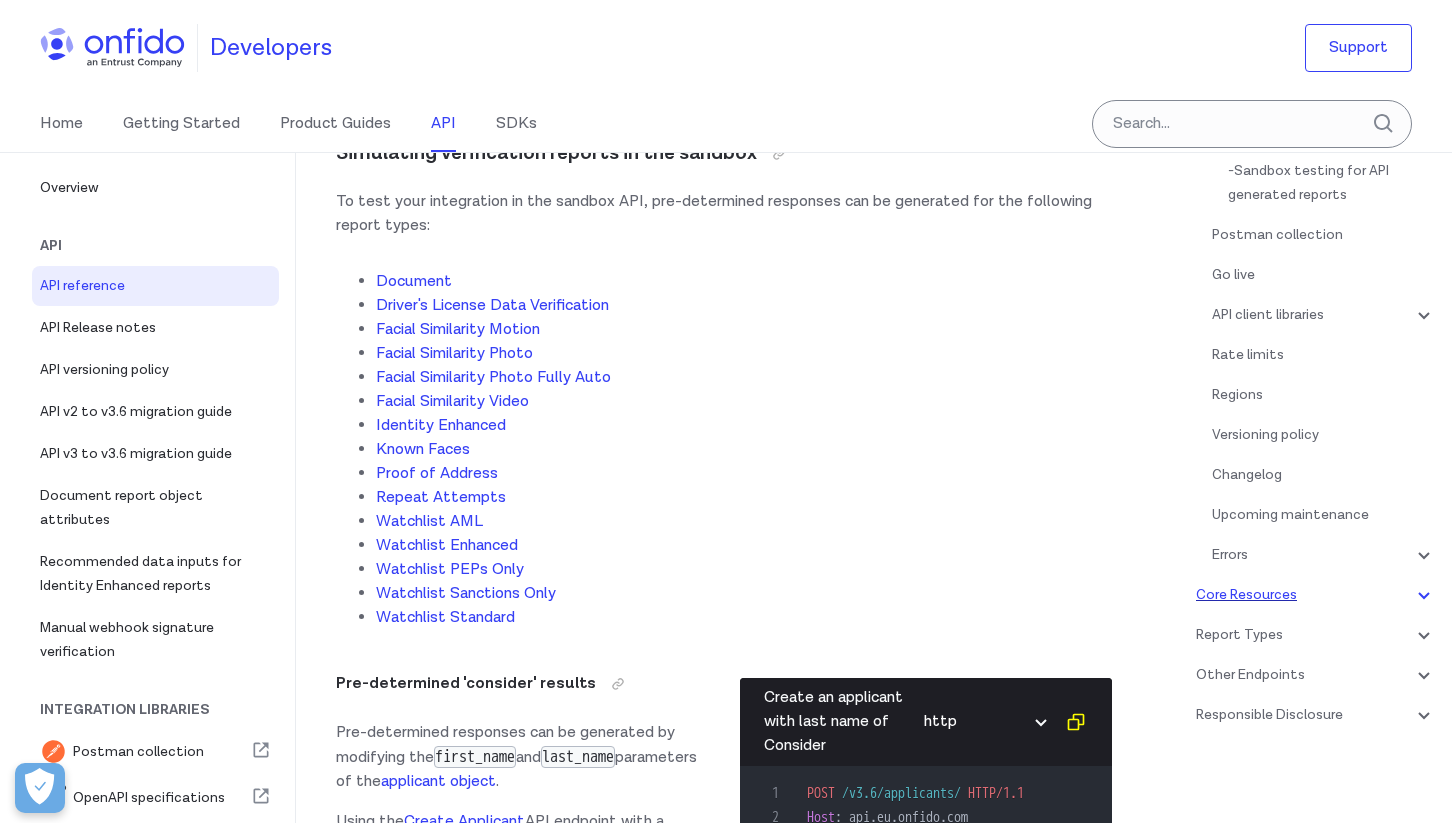 click on "Core Resources" at bounding box center (1316, 595) 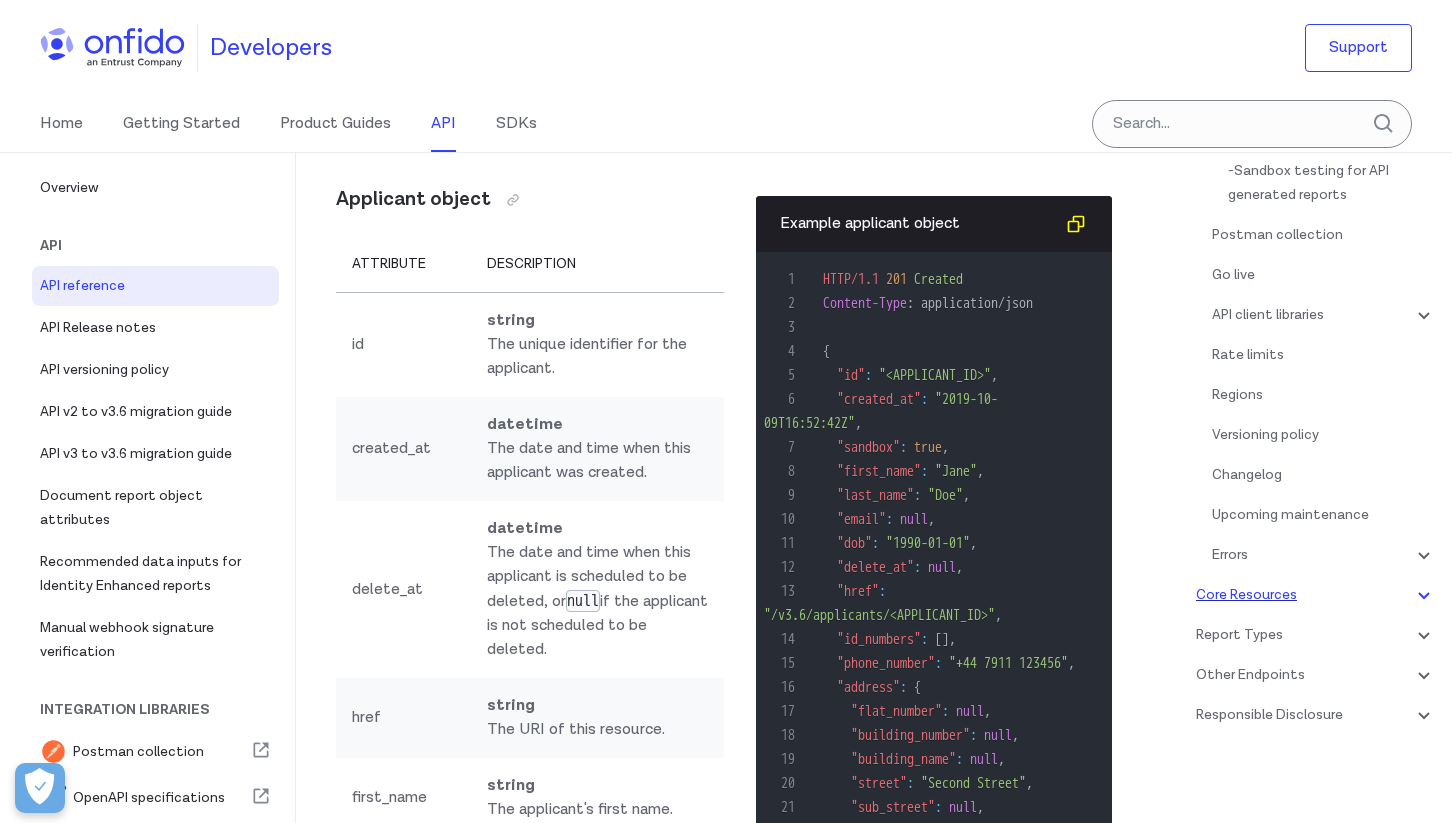 scroll, scrollTop: 241, scrollLeft: 0, axis: vertical 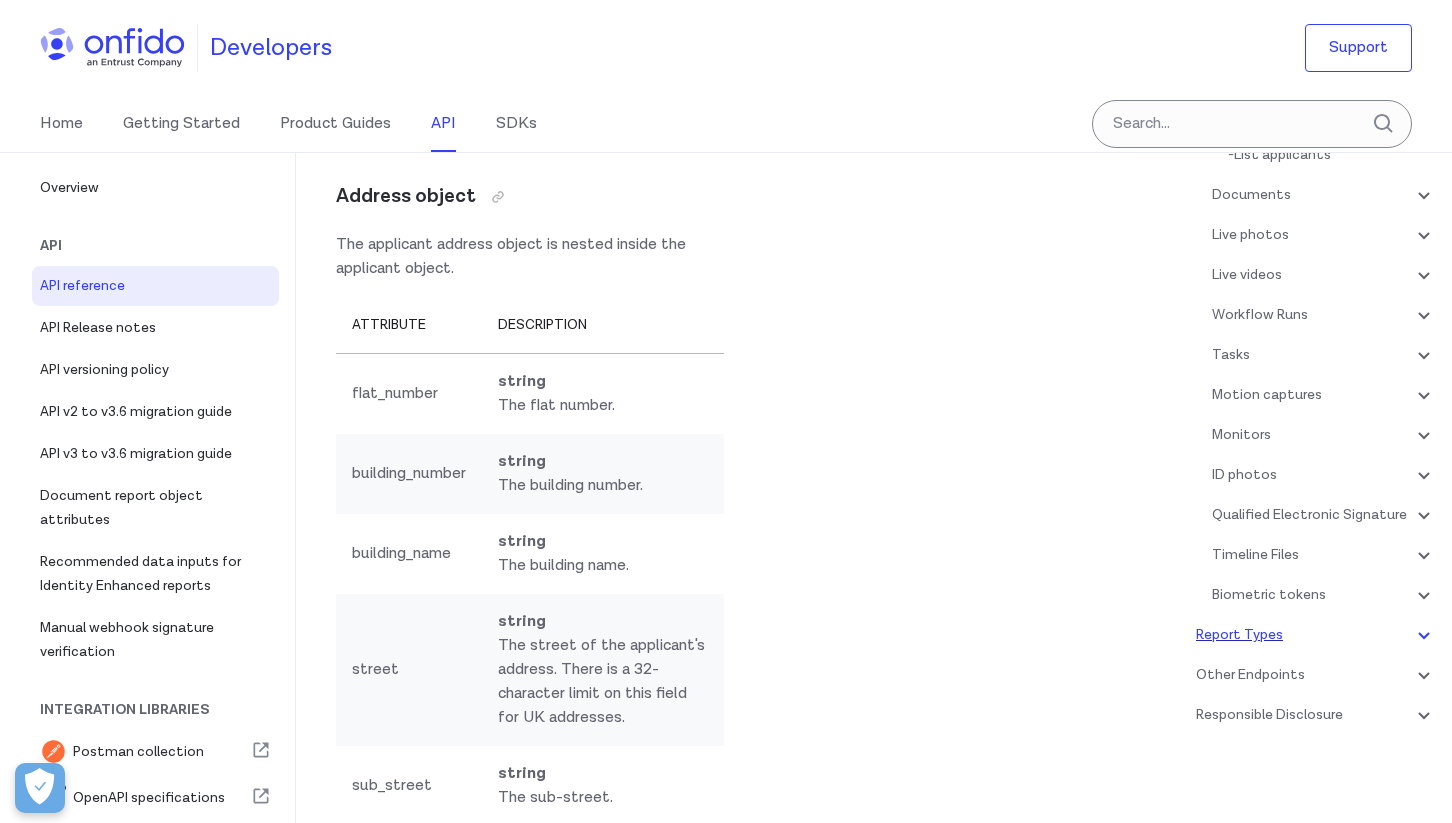 click on "Report Types" at bounding box center [1316, 635] 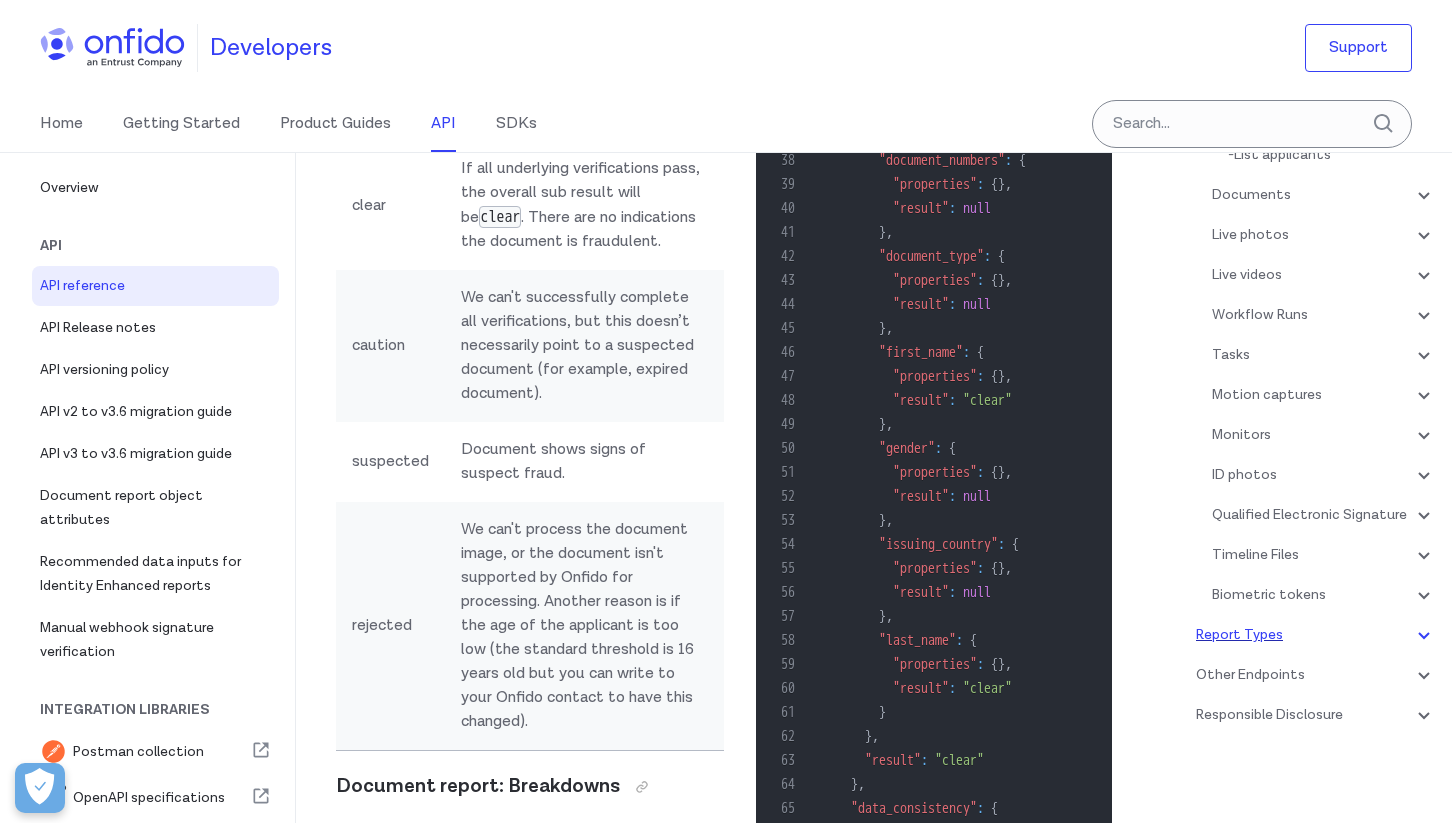 scroll, scrollTop: 145, scrollLeft: 0, axis: vertical 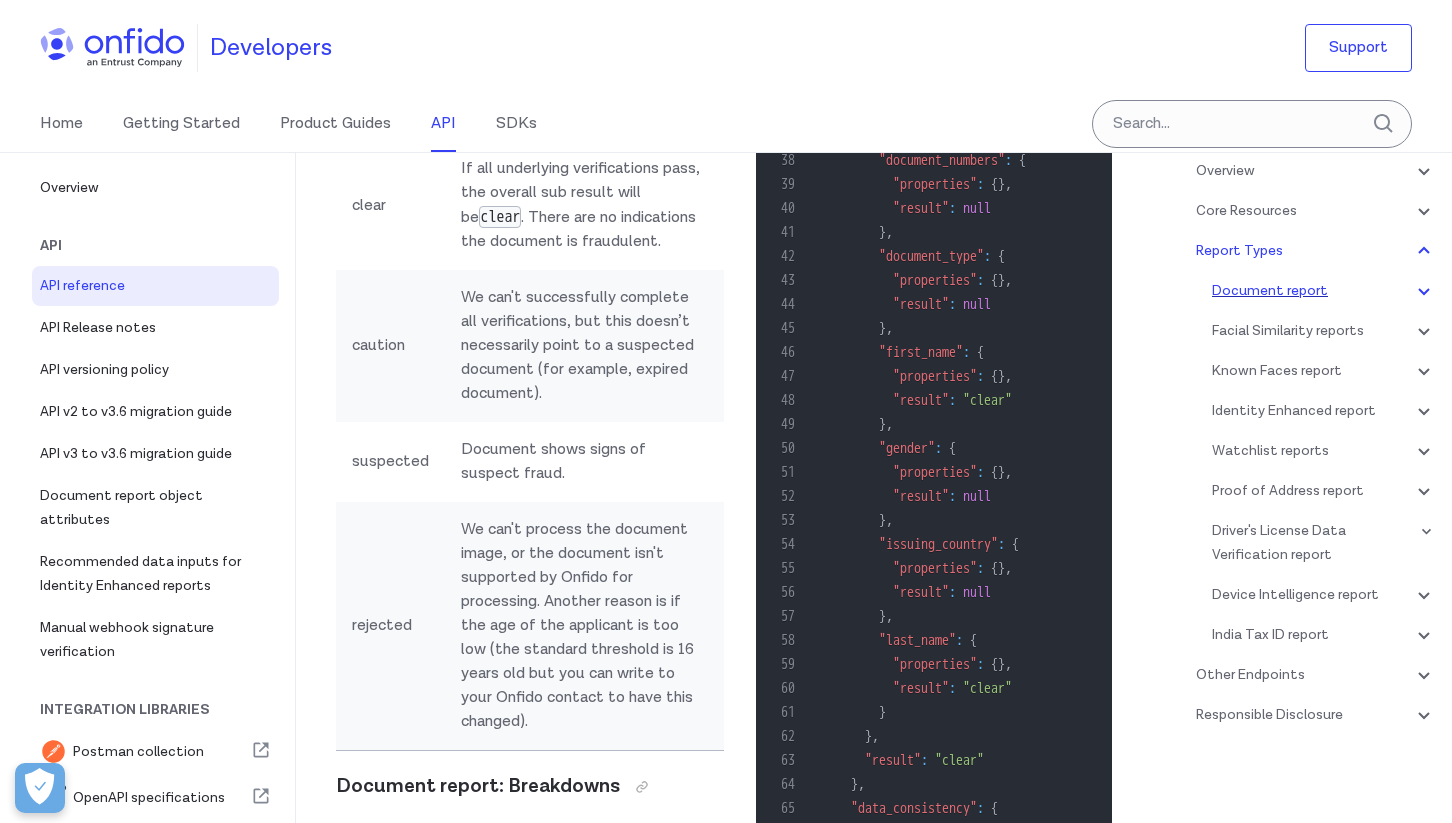 click on "Document report" at bounding box center [1324, 291] 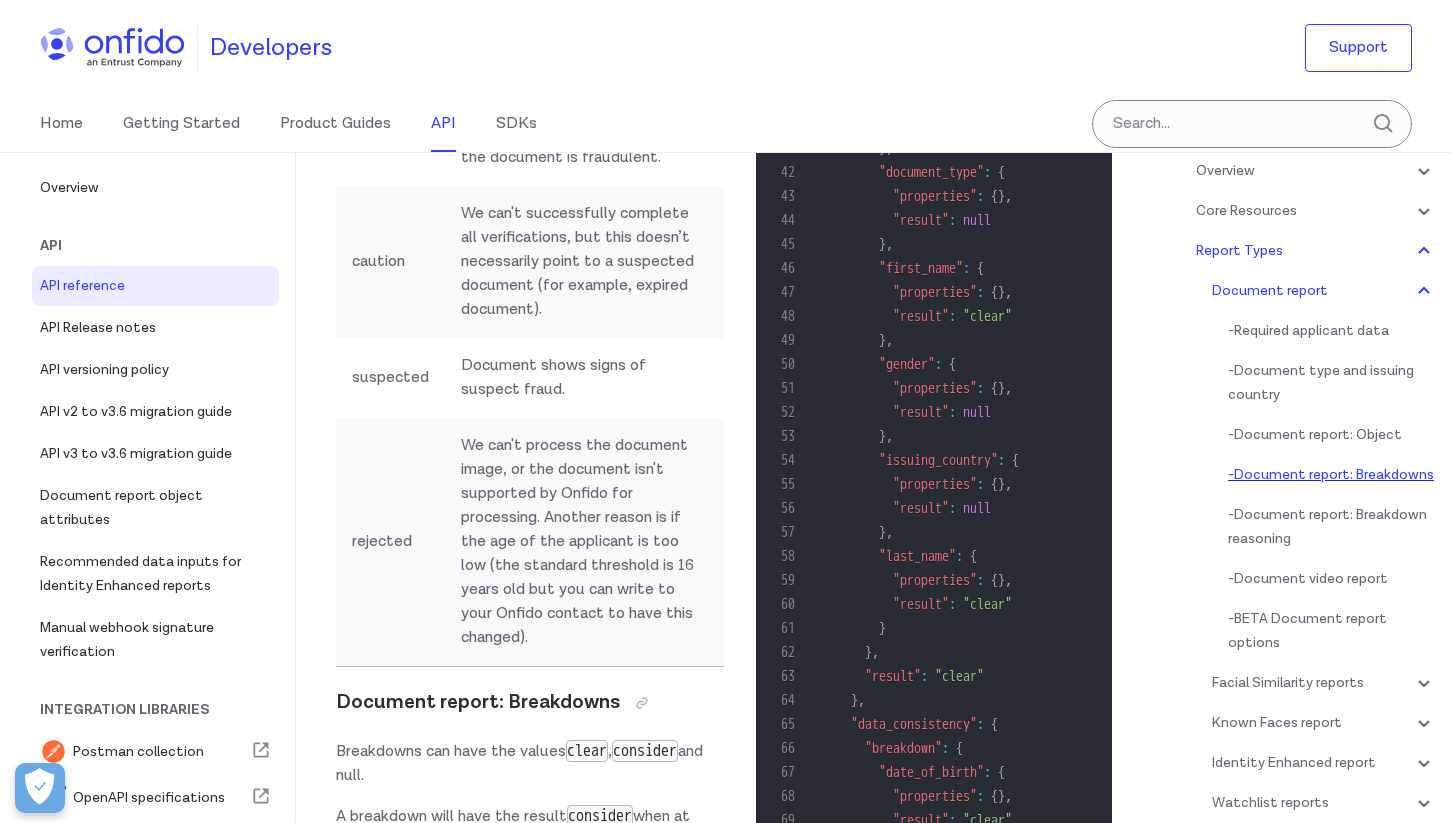 click on "-  Document report: Breakdowns" at bounding box center (1332, 475) 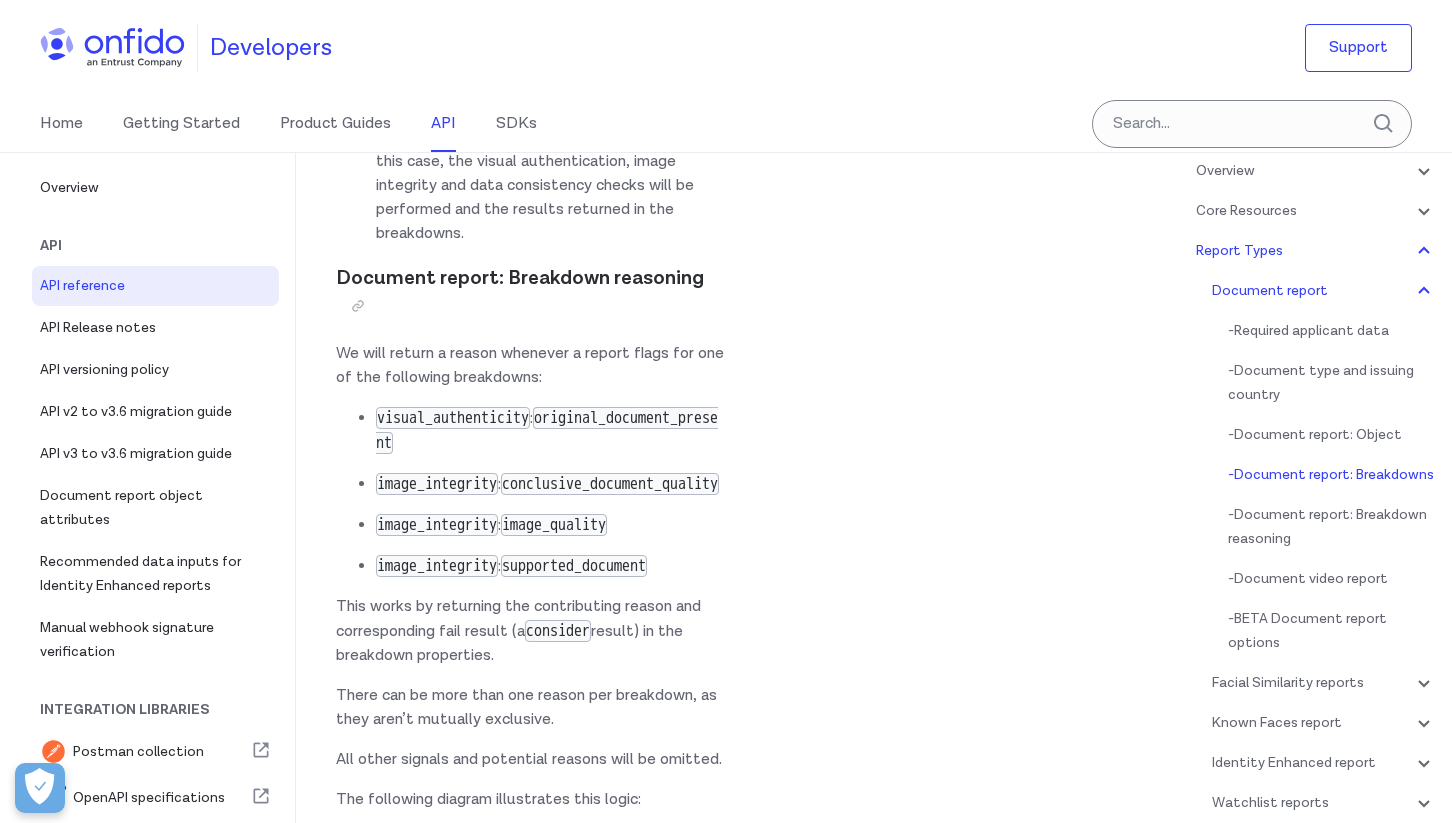 scroll, scrollTop: 93508, scrollLeft: 0, axis: vertical 